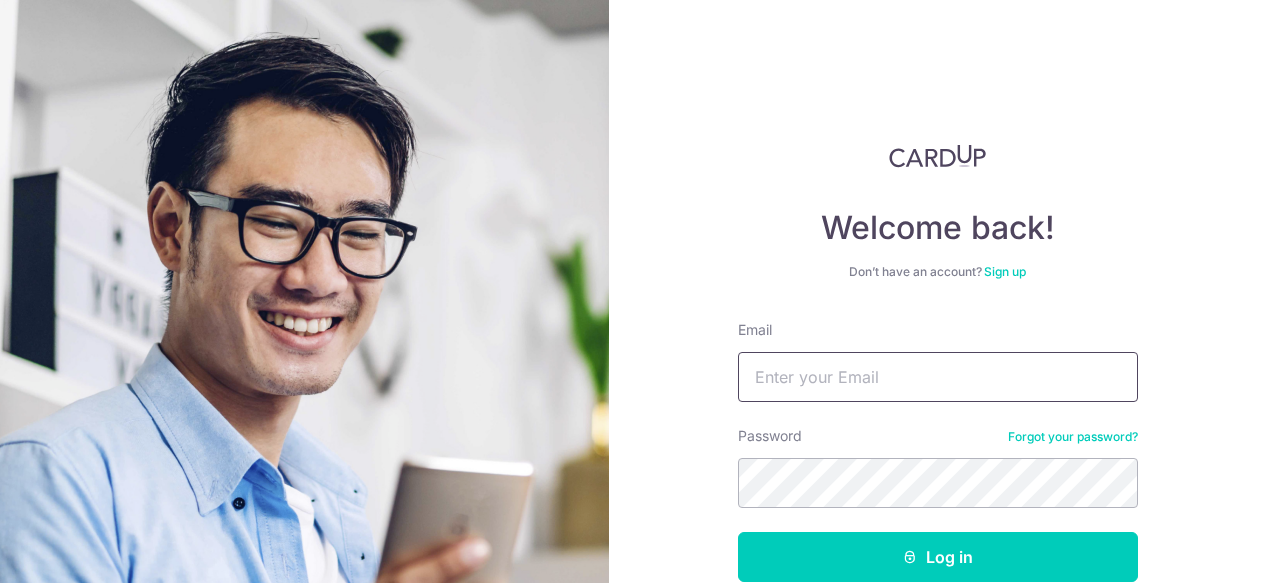 click on "Email" at bounding box center (938, 377) 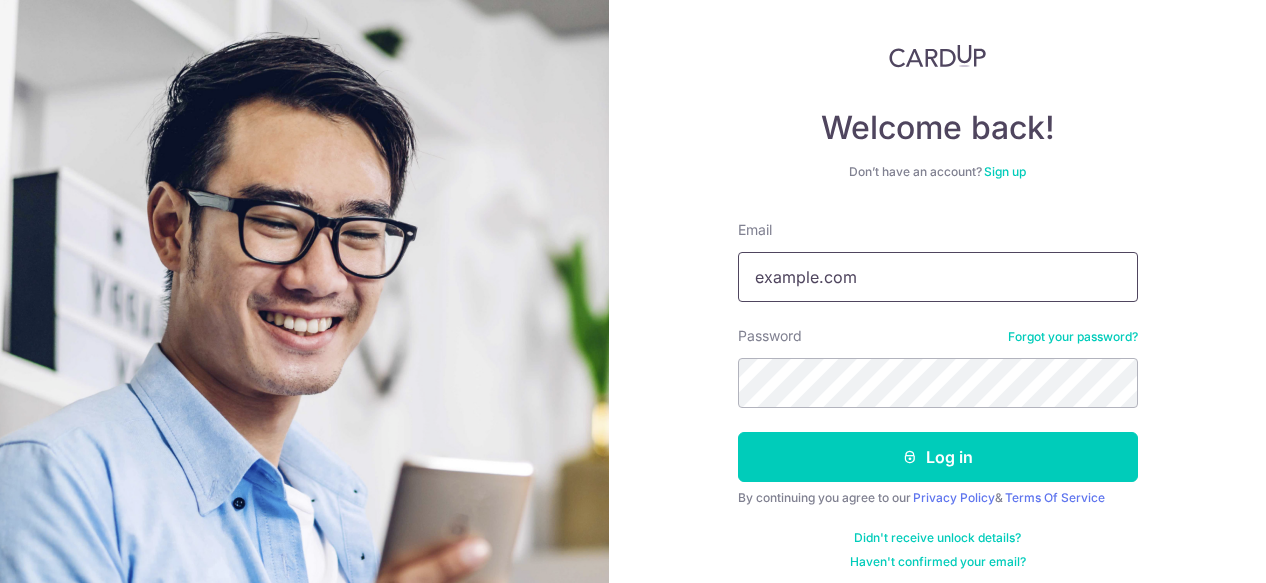 type on "[EMAIL]" 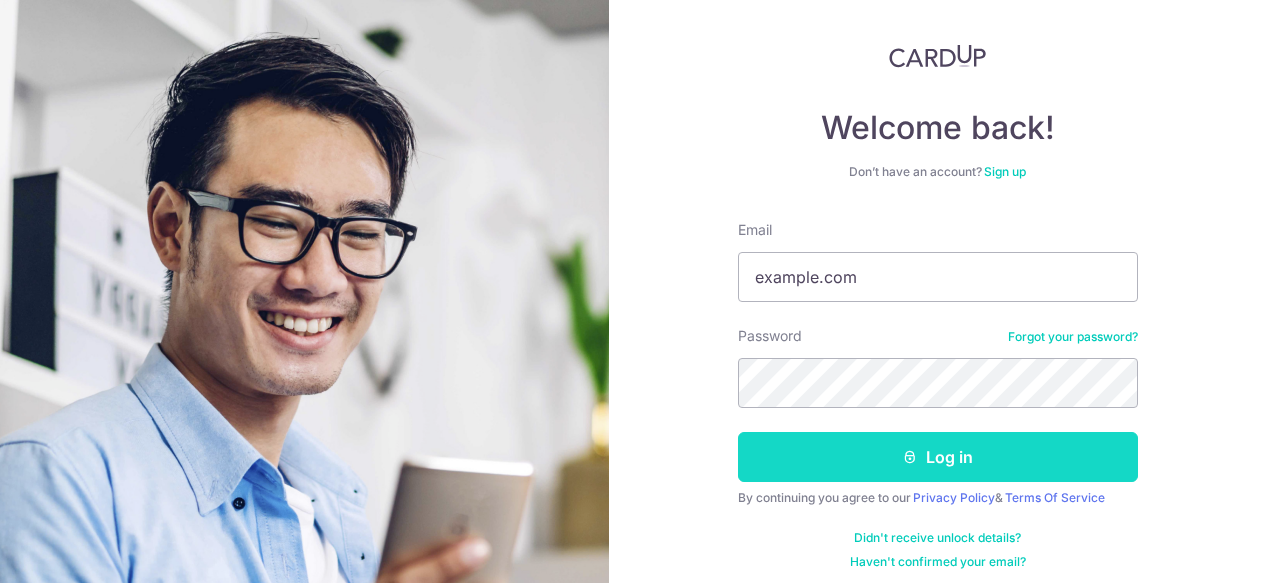 click at bounding box center [910, 457] 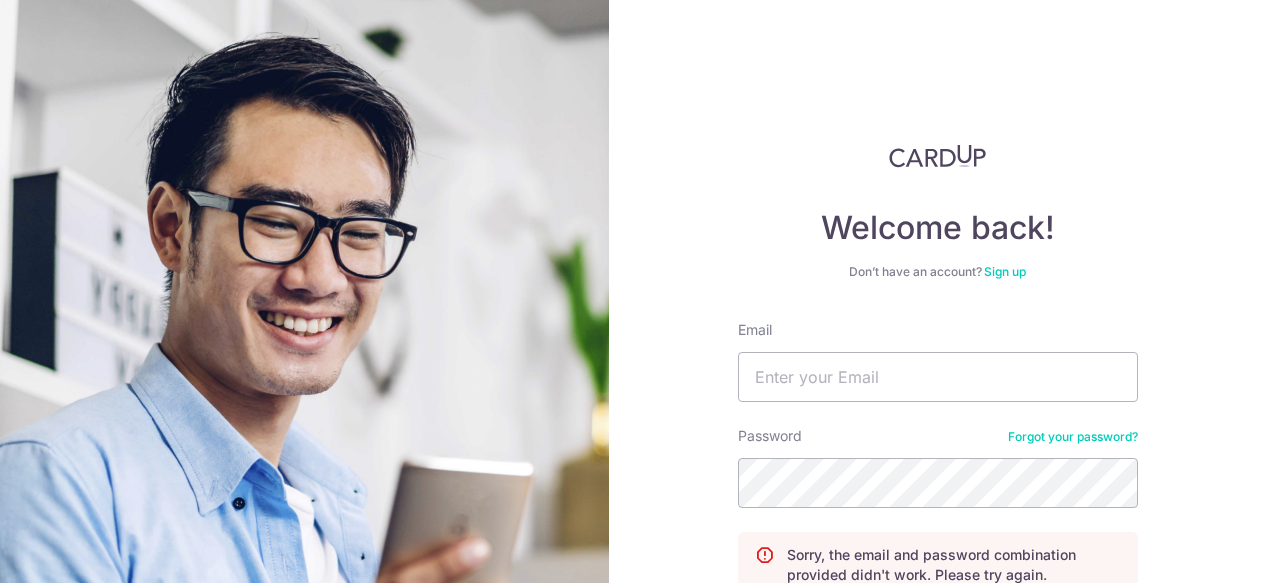 scroll, scrollTop: 0, scrollLeft: 0, axis: both 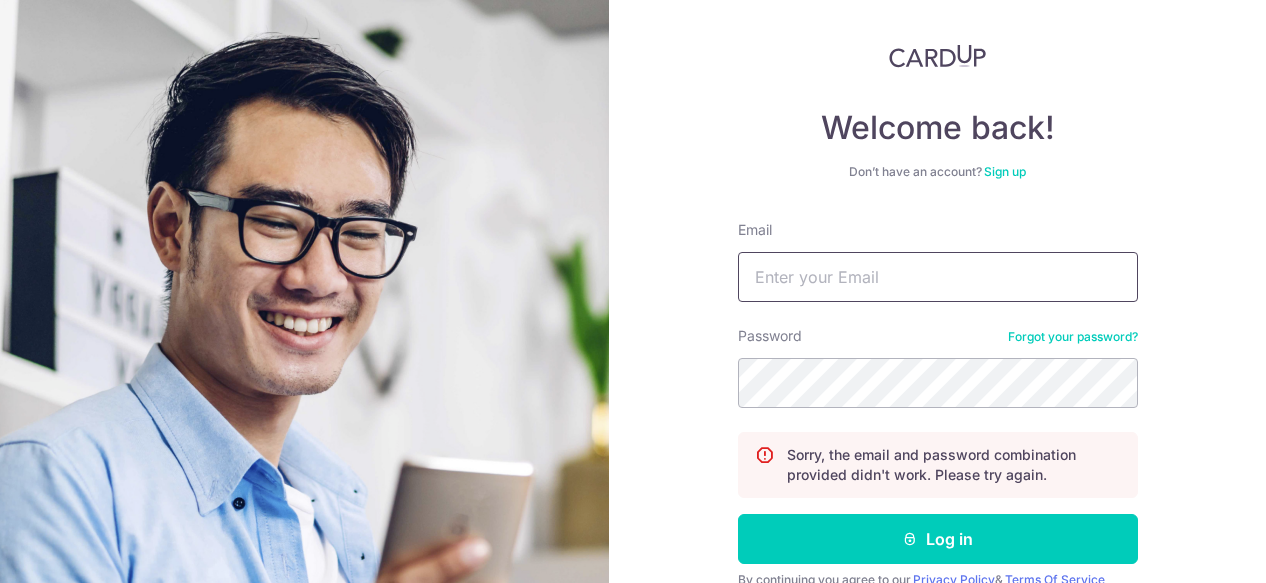click on "Email" at bounding box center (938, 277) 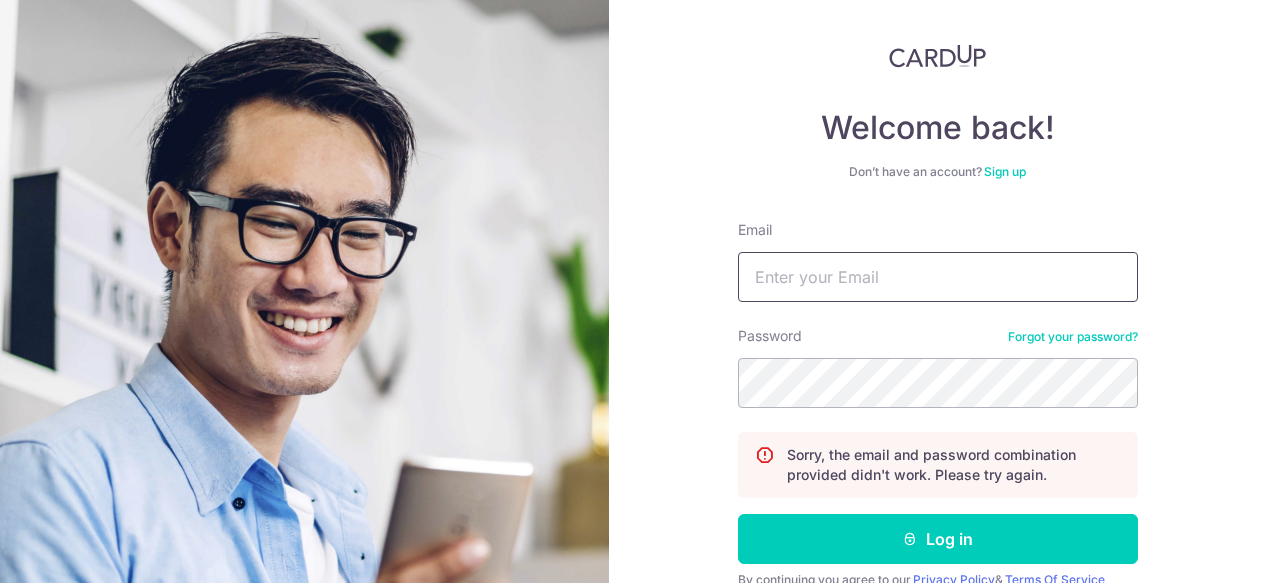 type on "[USERNAME]@[example.com]" 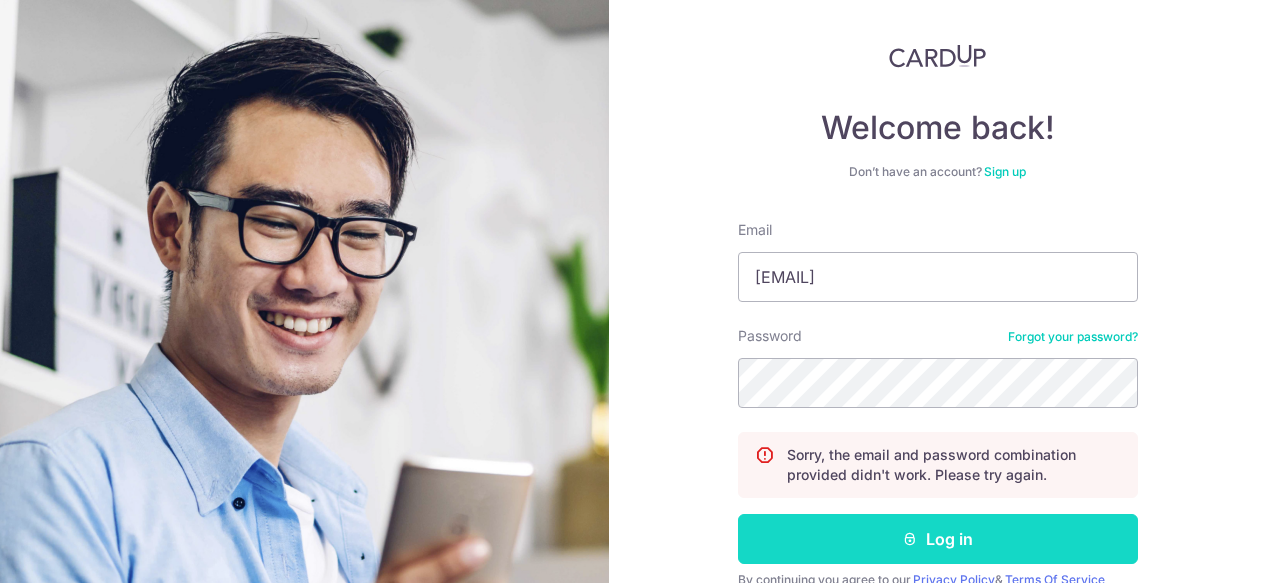 click on "Log in" at bounding box center [938, 539] 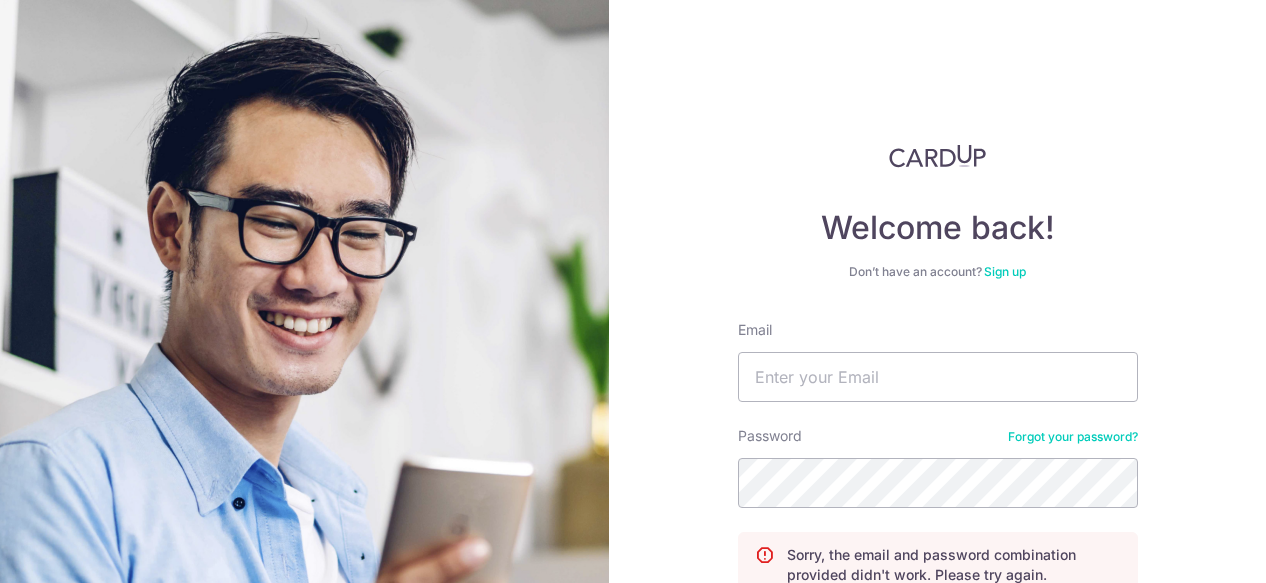 scroll, scrollTop: 0, scrollLeft: 0, axis: both 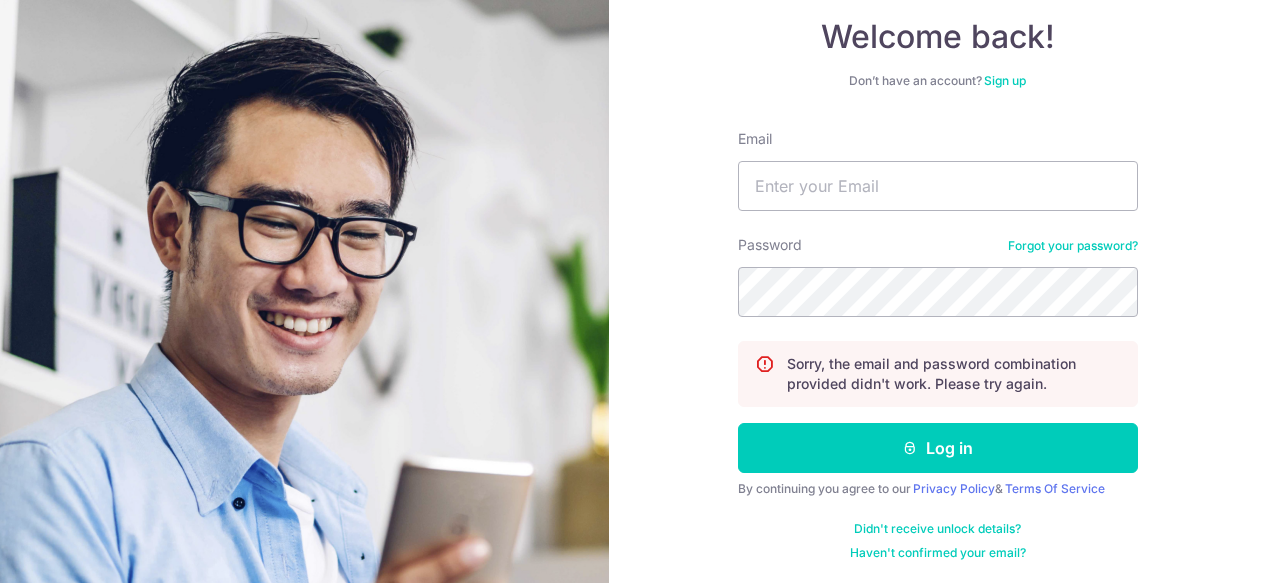 click on "Forgot your password?" at bounding box center [1073, 246] 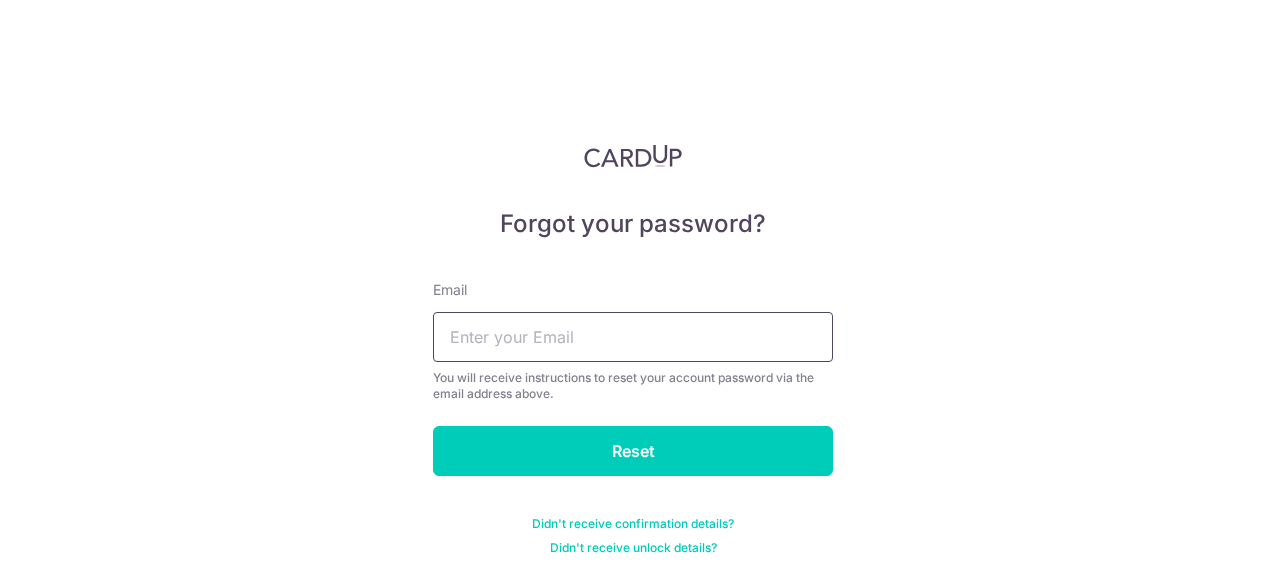 click at bounding box center (633, 337) 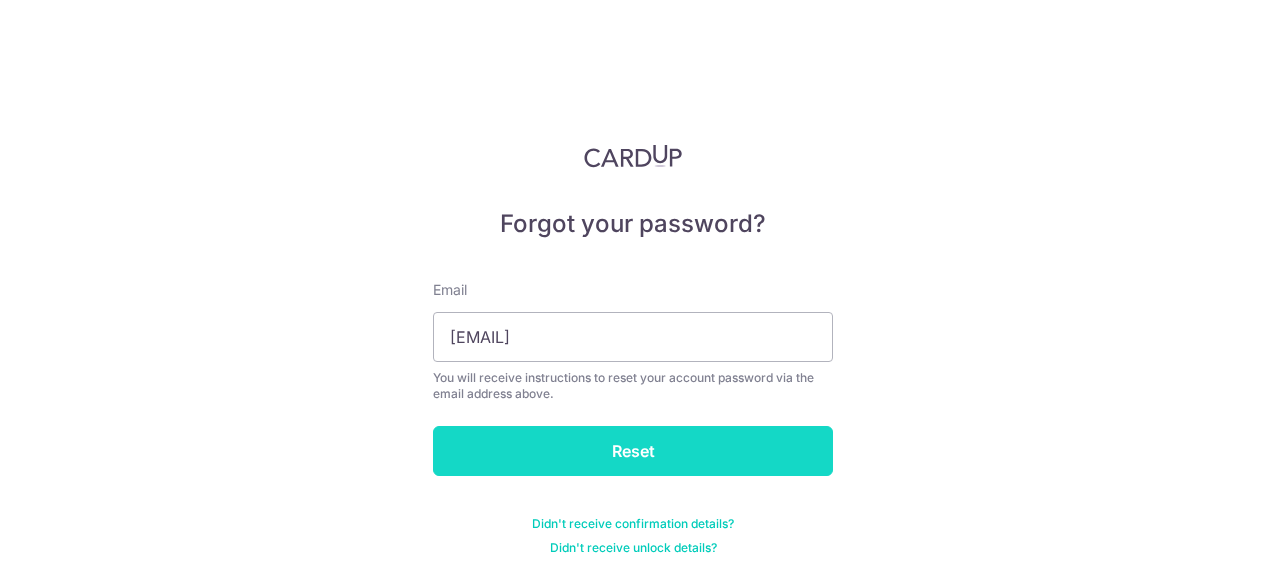 click on "Reset" at bounding box center (633, 451) 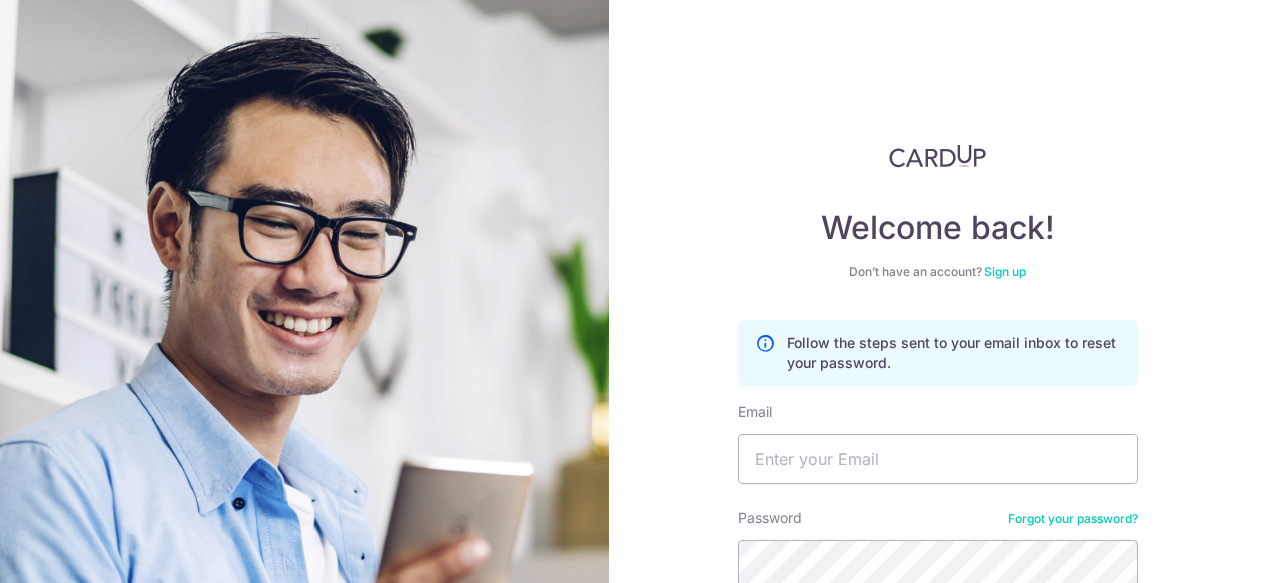 scroll, scrollTop: 0, scrollLeft: 0, axis: both 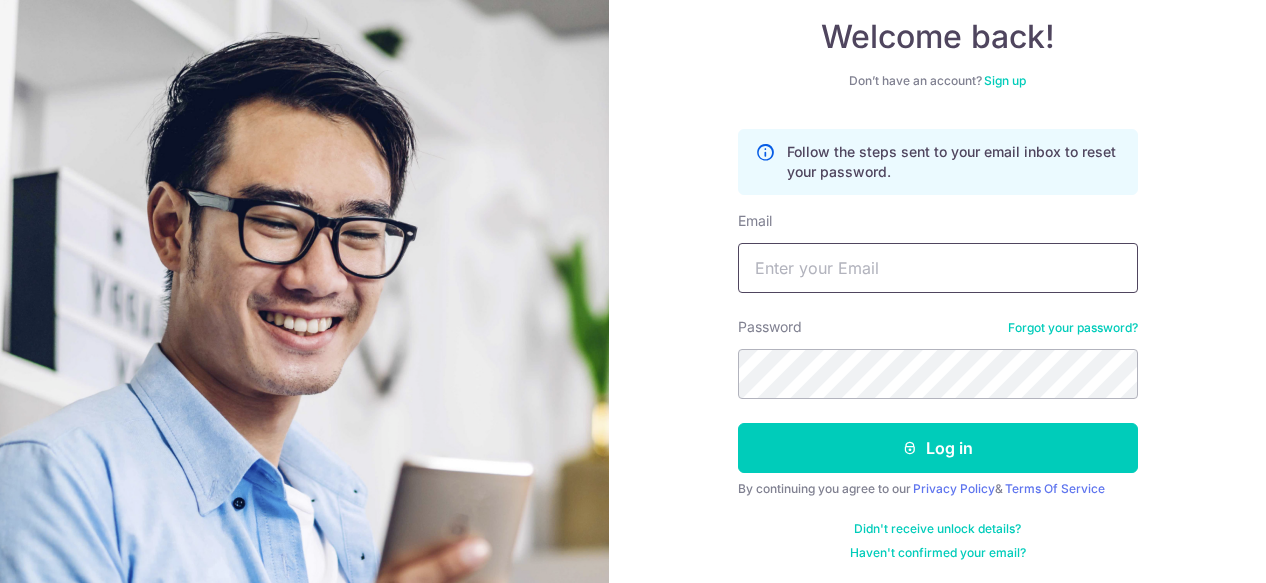 click on "Email" at bounding box center (938, 268) 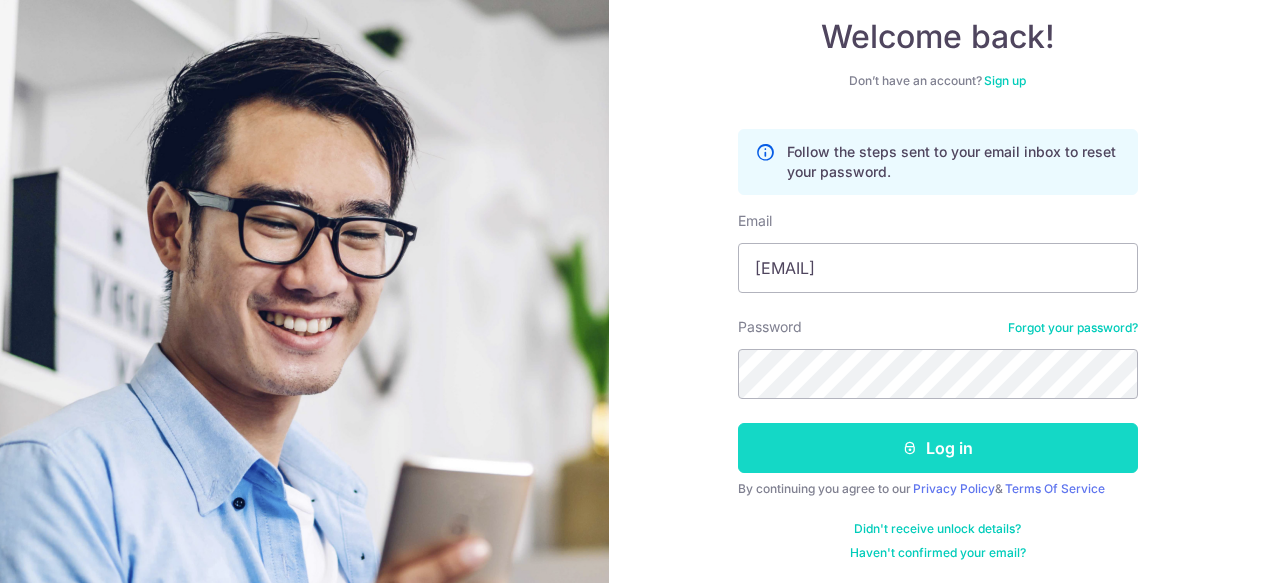 click on "Log in" at bounding box center [938, 448] 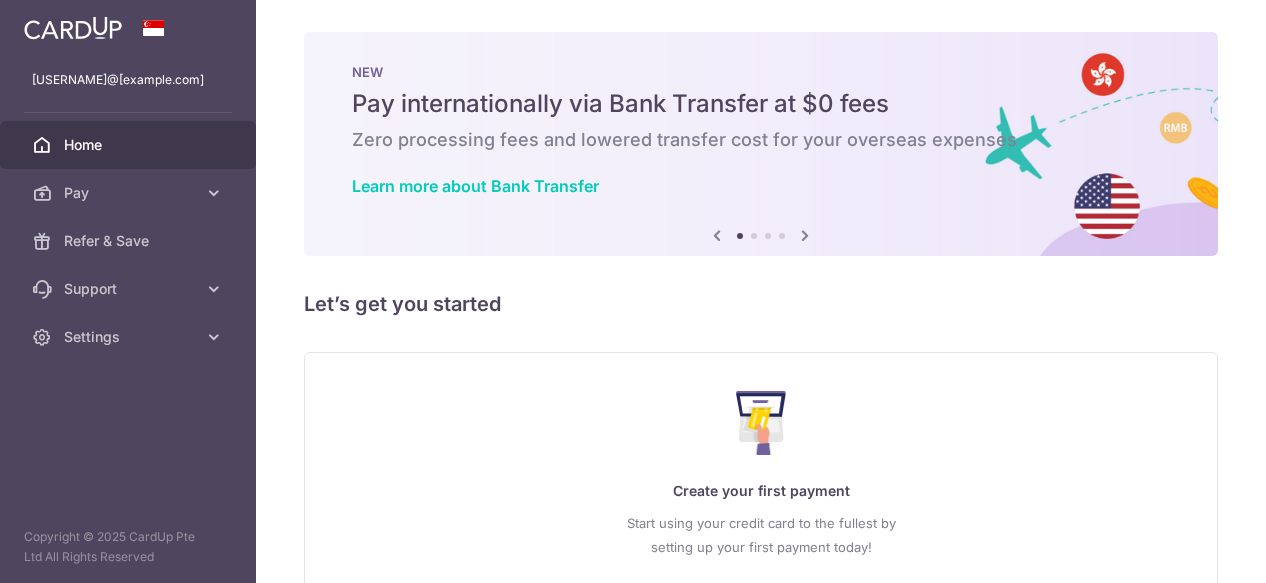 scroll, scrollTop: 0, scrollLeft: 0, axis: both 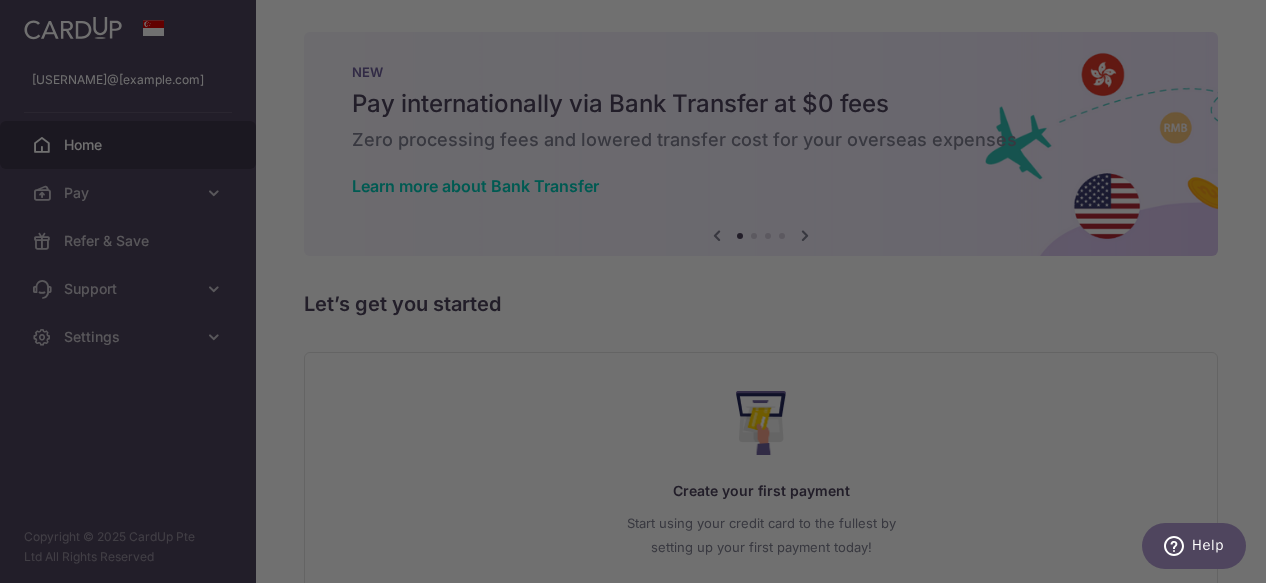 click at bounding box center (639, 294) 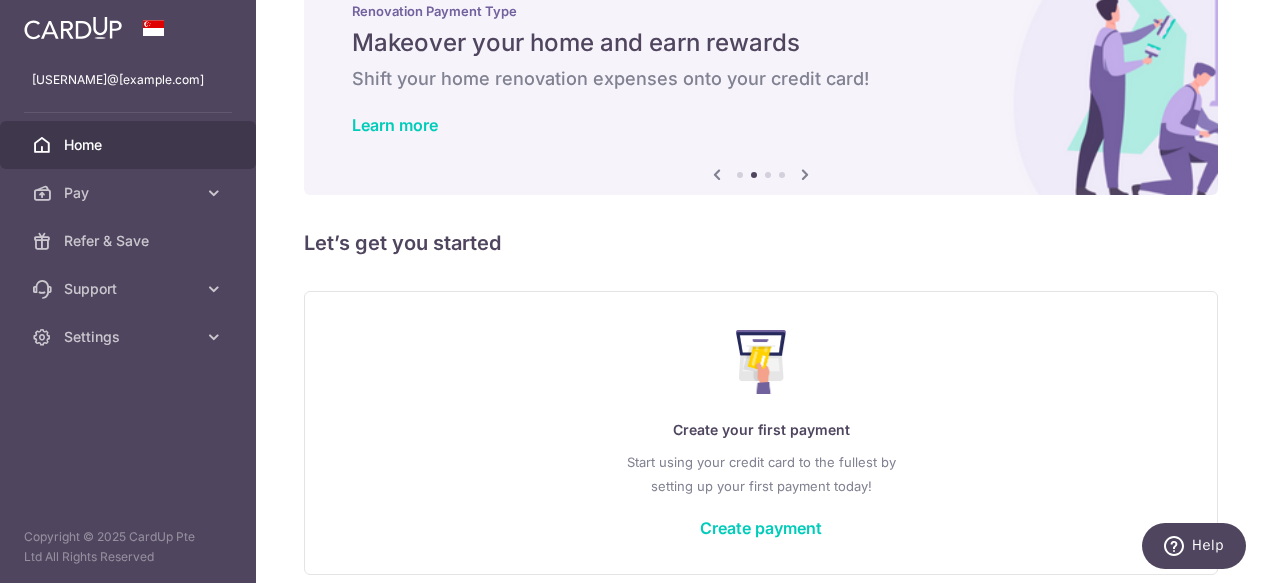 scroll, scrollTop: 146, scrollLeft: 0, axis: vertical 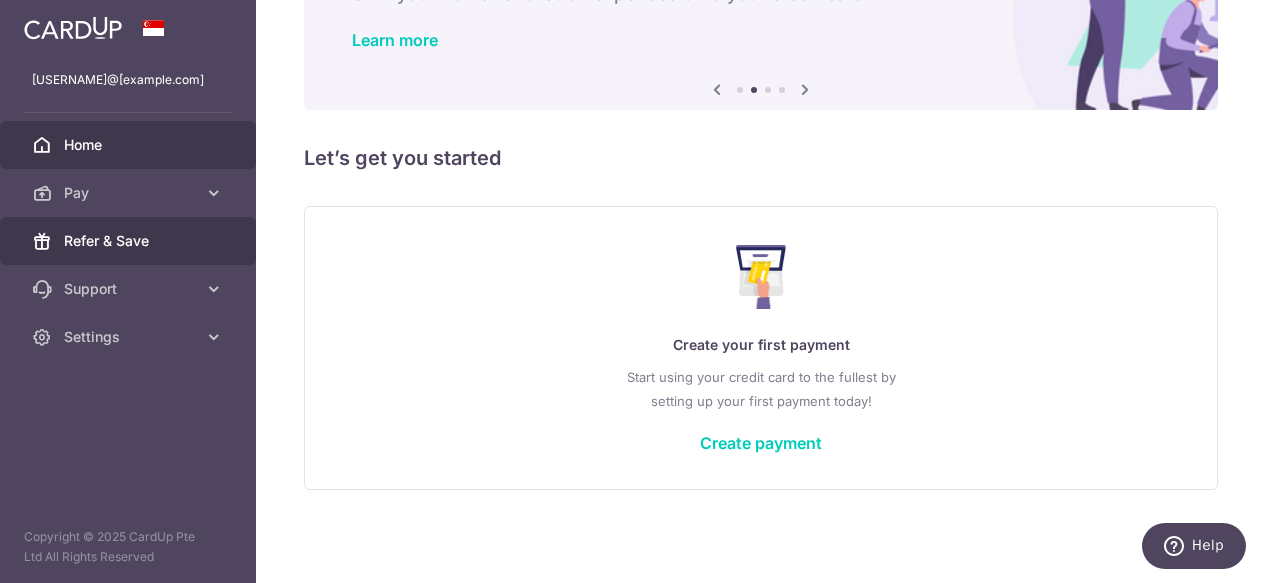 click on "Refer & Save" at bounding box center (130, 241) 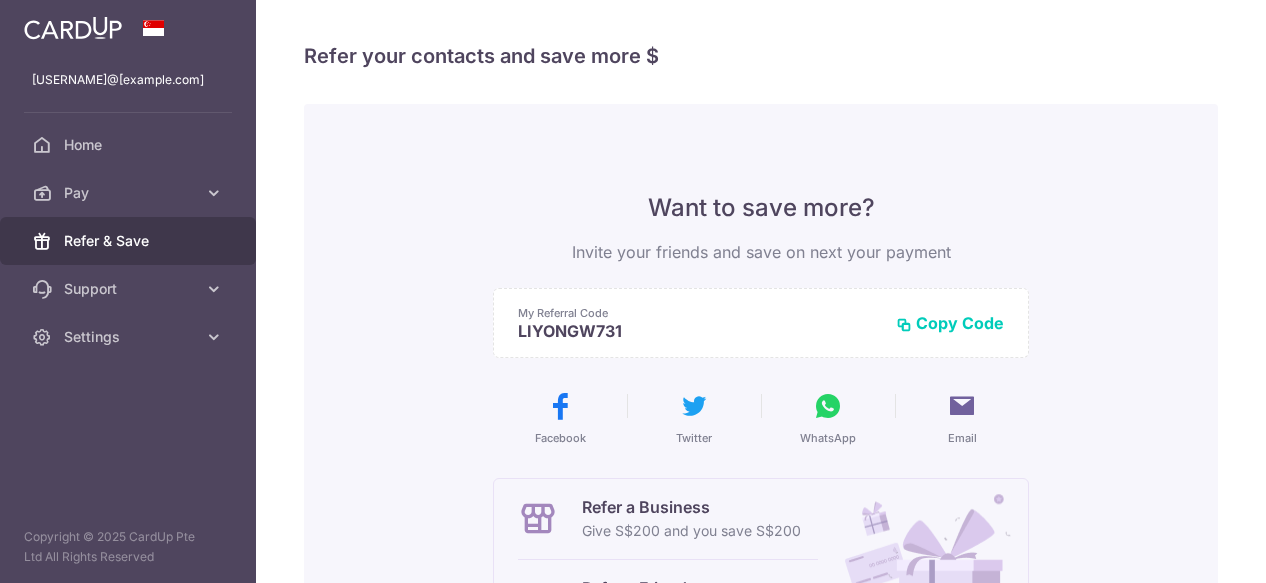 scroll, scrollTop: 0, scrollLeft: 0, axis: both 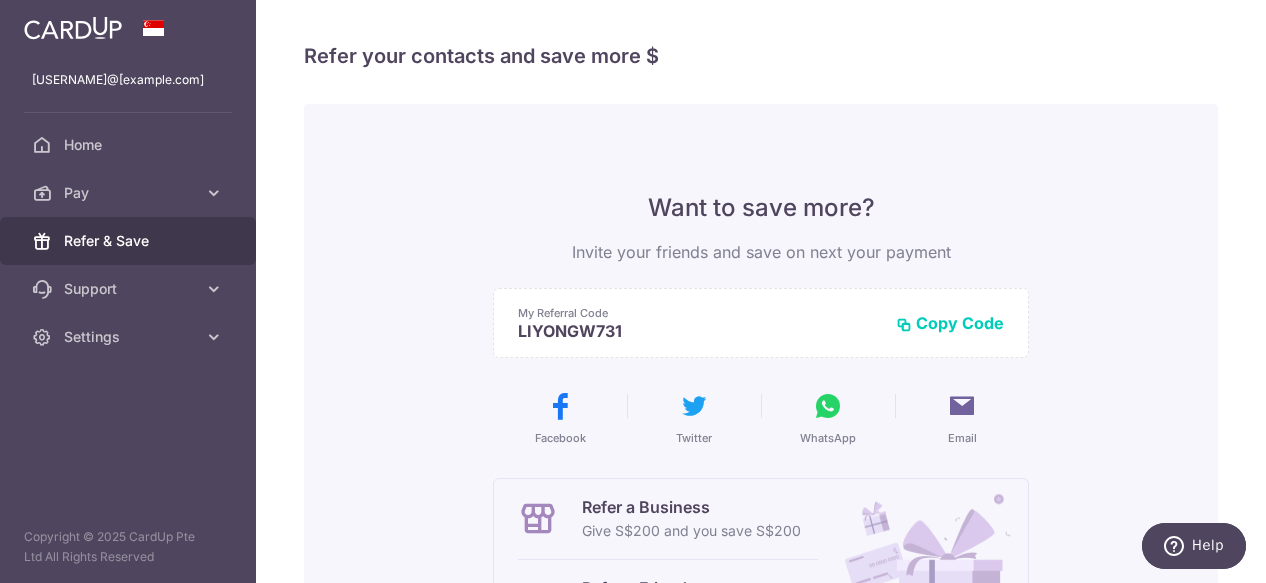 click on "Copy Code" at bounding box center [950, 323] 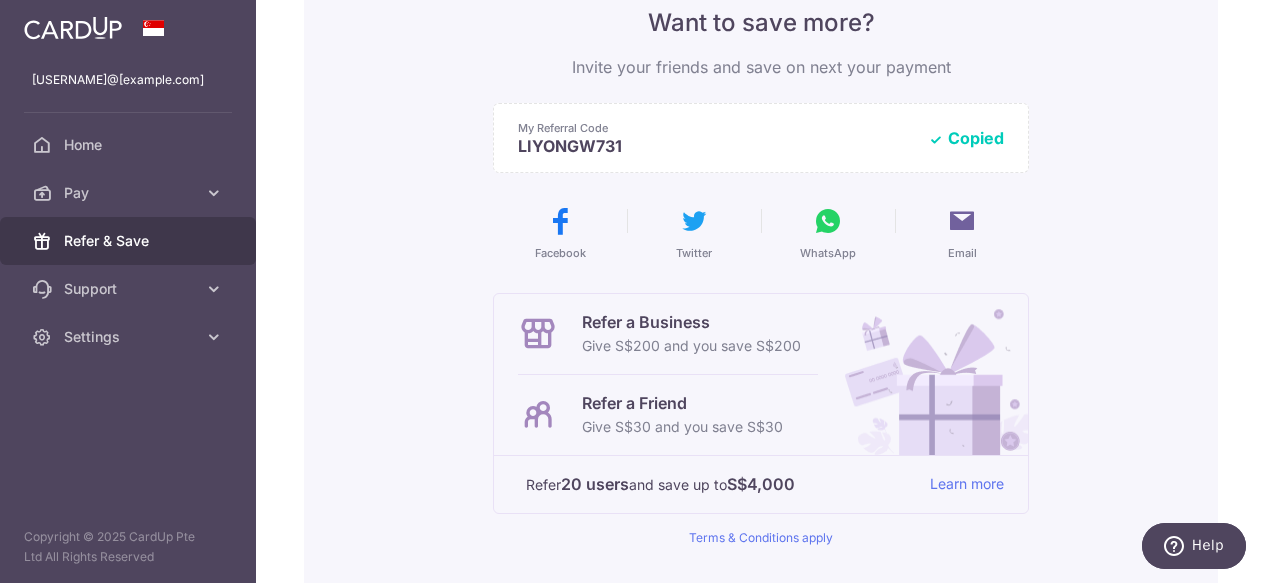 scroll, scrollTop: 200, scrollLeft: 0, axis: vertical 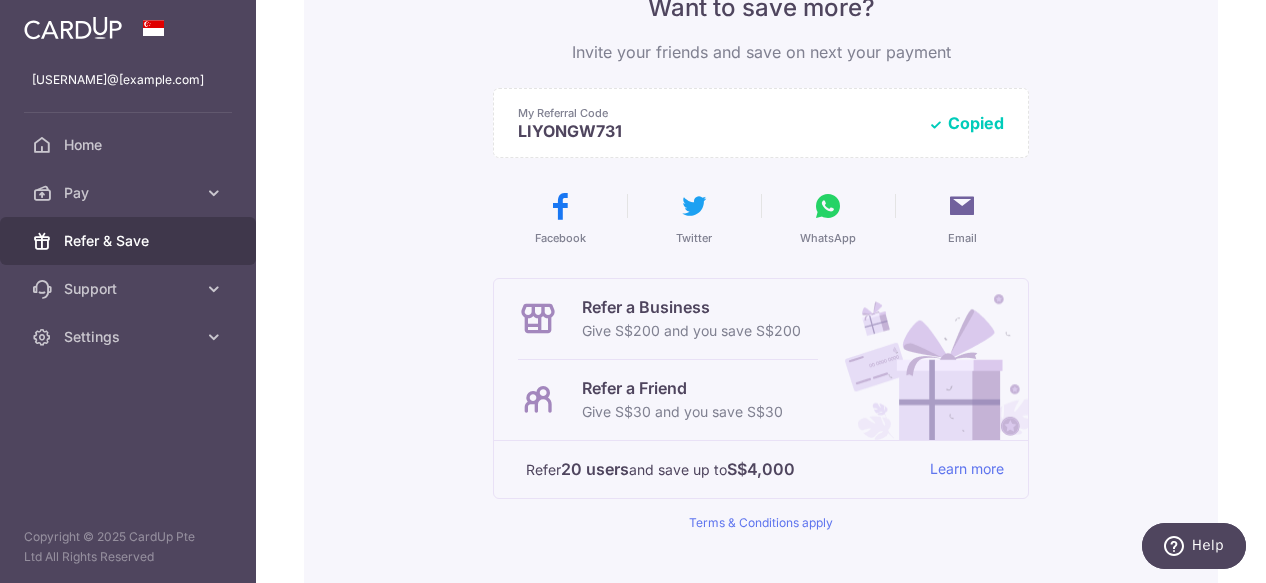 click on "WhatsApp" at bounding box center (828, 218) 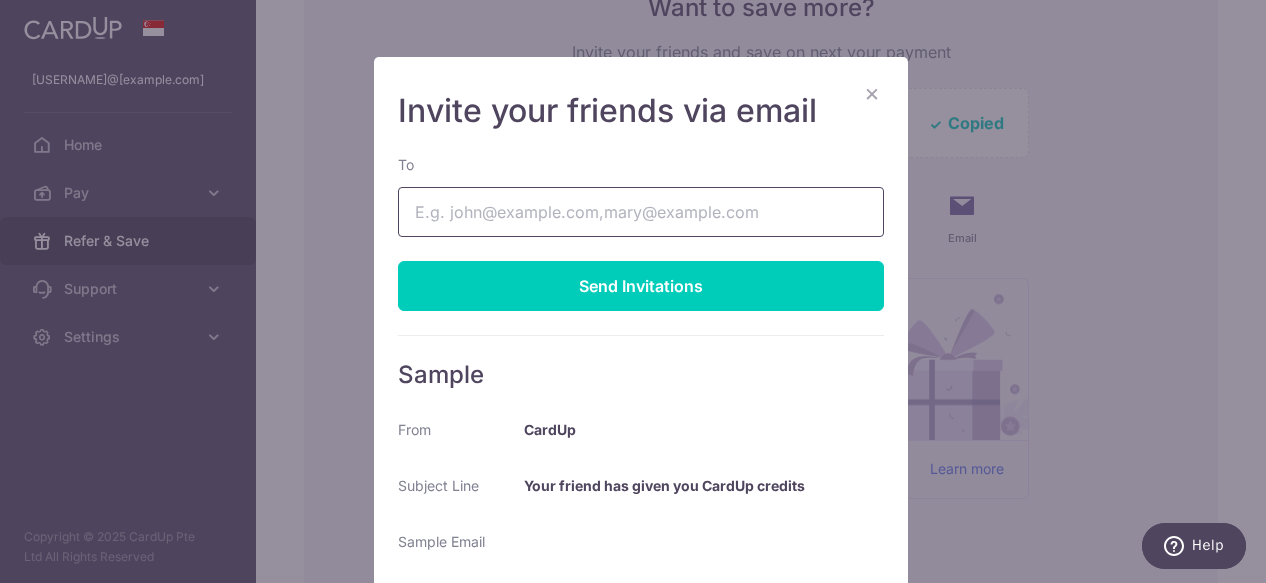 click on "To" at bounding box center (641, 212) 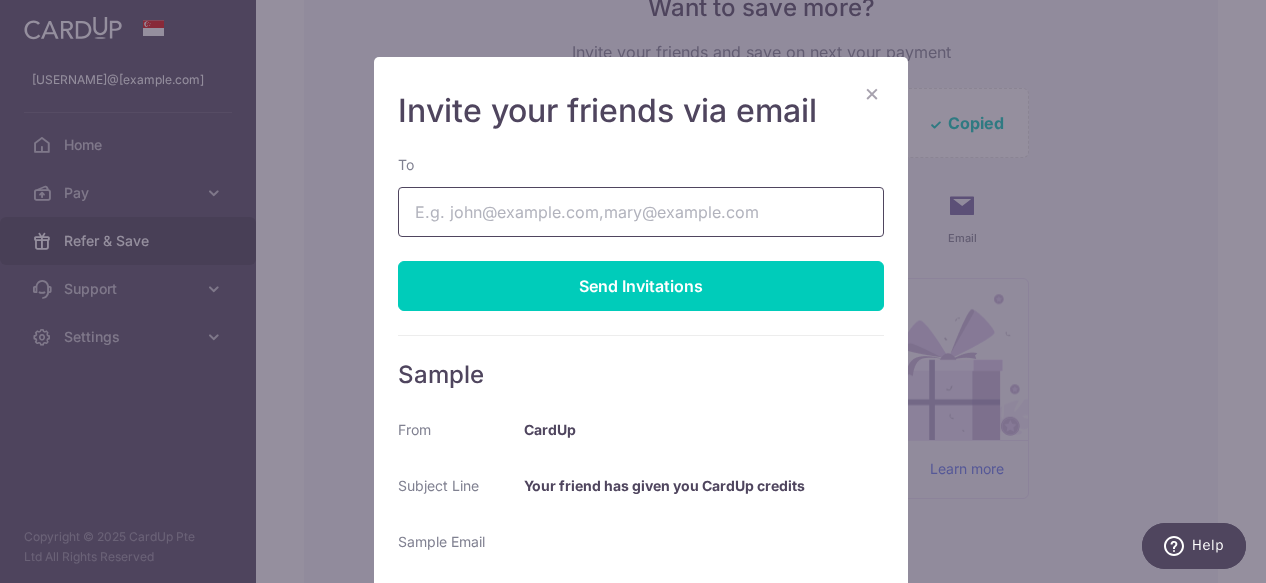 type on "[USERNAME]@[example.com]" 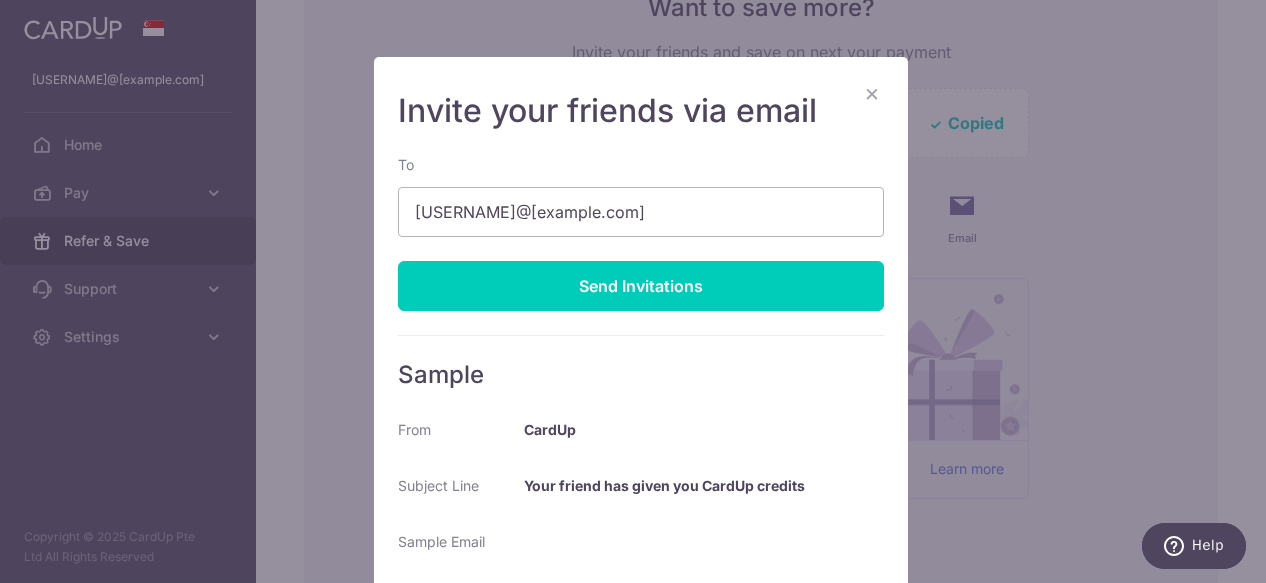 click on "Send Invitations" at bounding box center (641, 286) 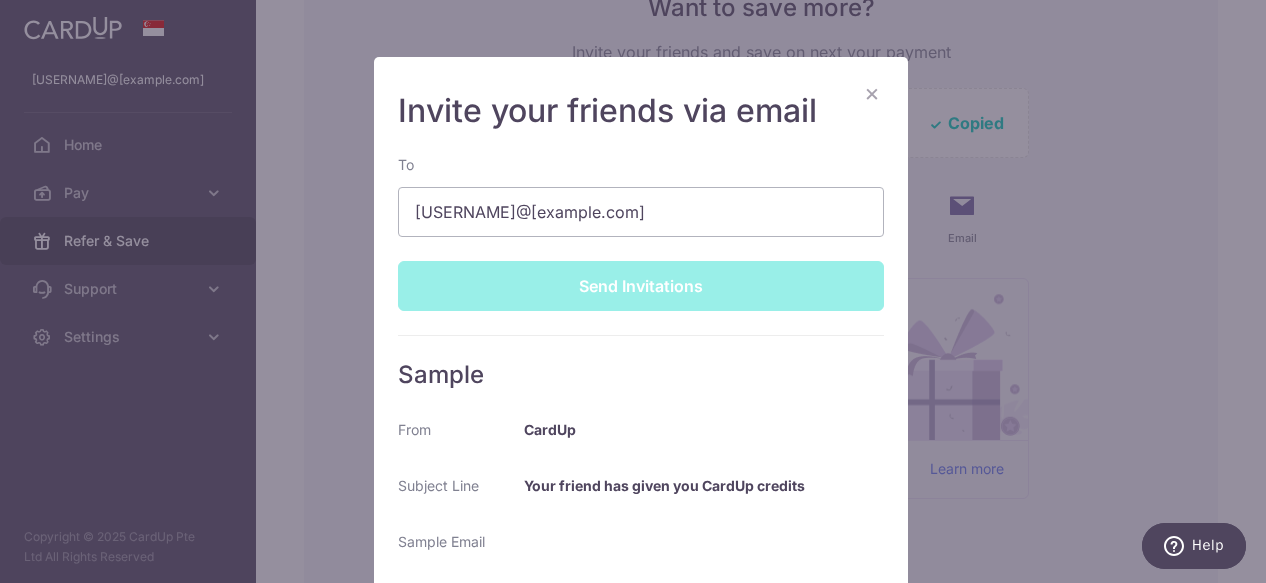 type 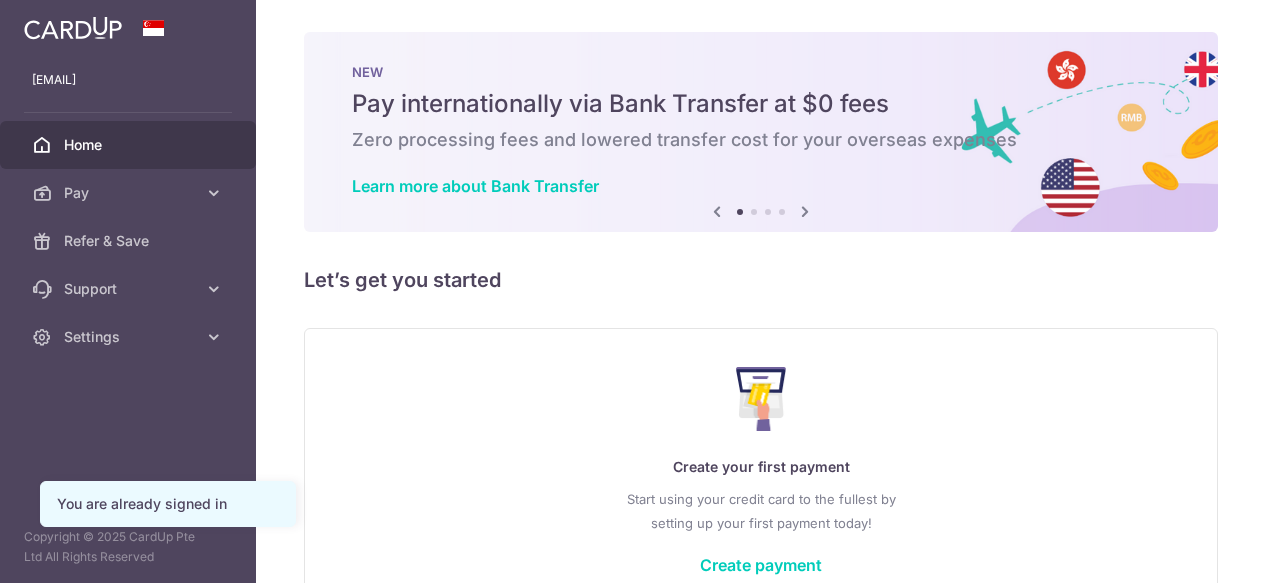 scroll, scrollTop: 0, scrollLeft: 0, axis: both 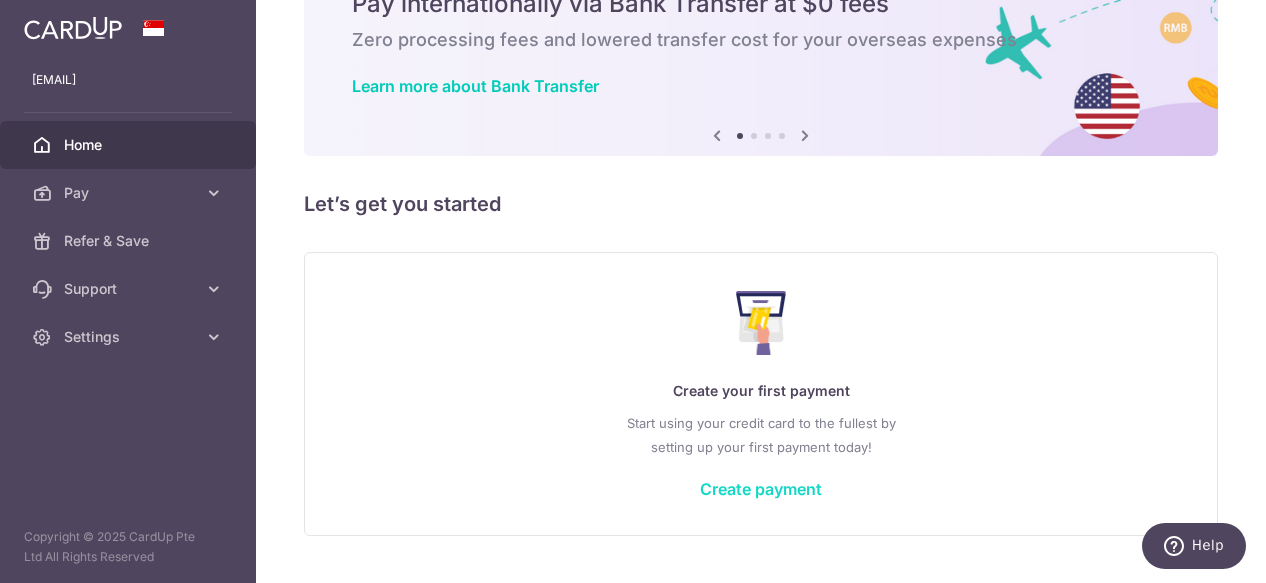 click on "Create payment" at bounding box center (761, 489) 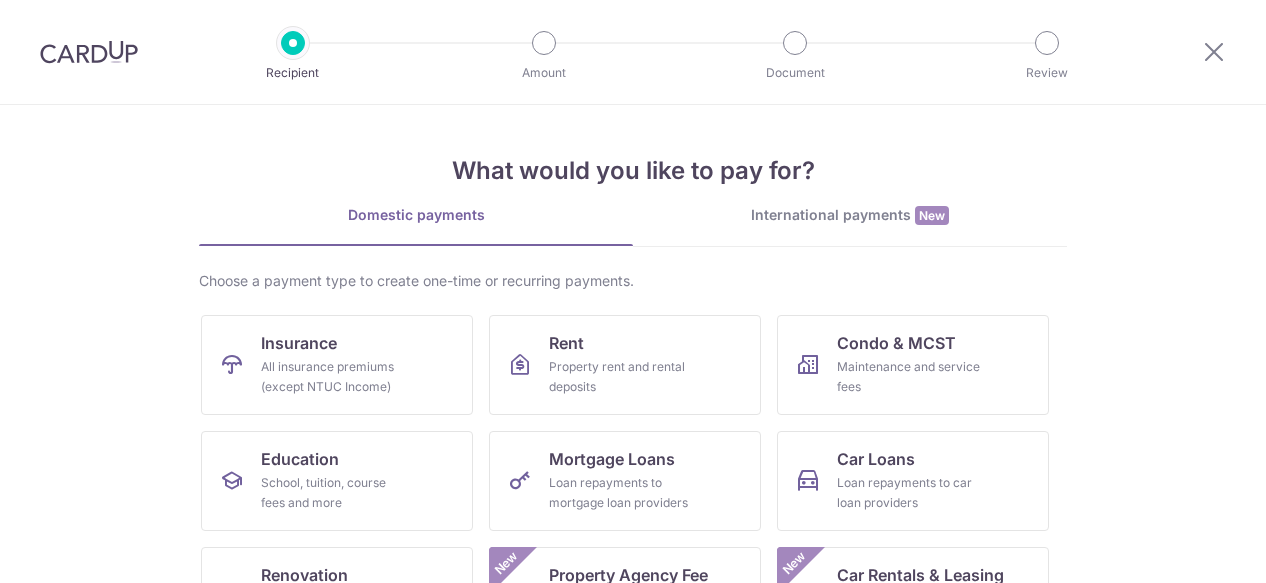 scroll, scrollTop: 0, scrollLeft: 0, axis: both 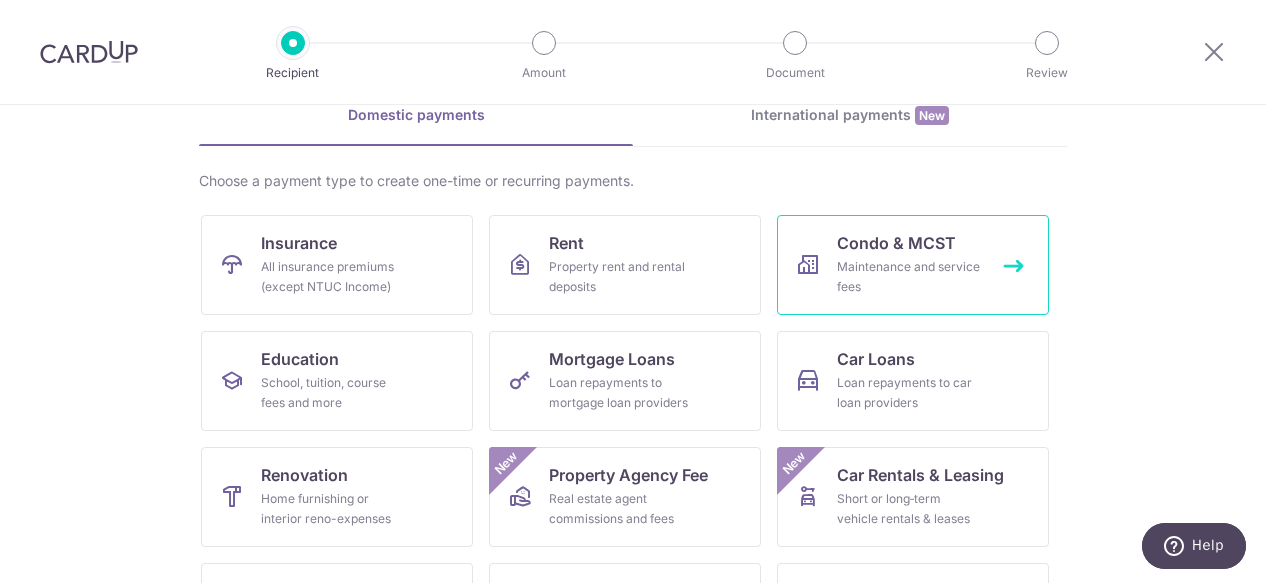 click on "Maintenance and service fees" at bounding box center [909, 277] 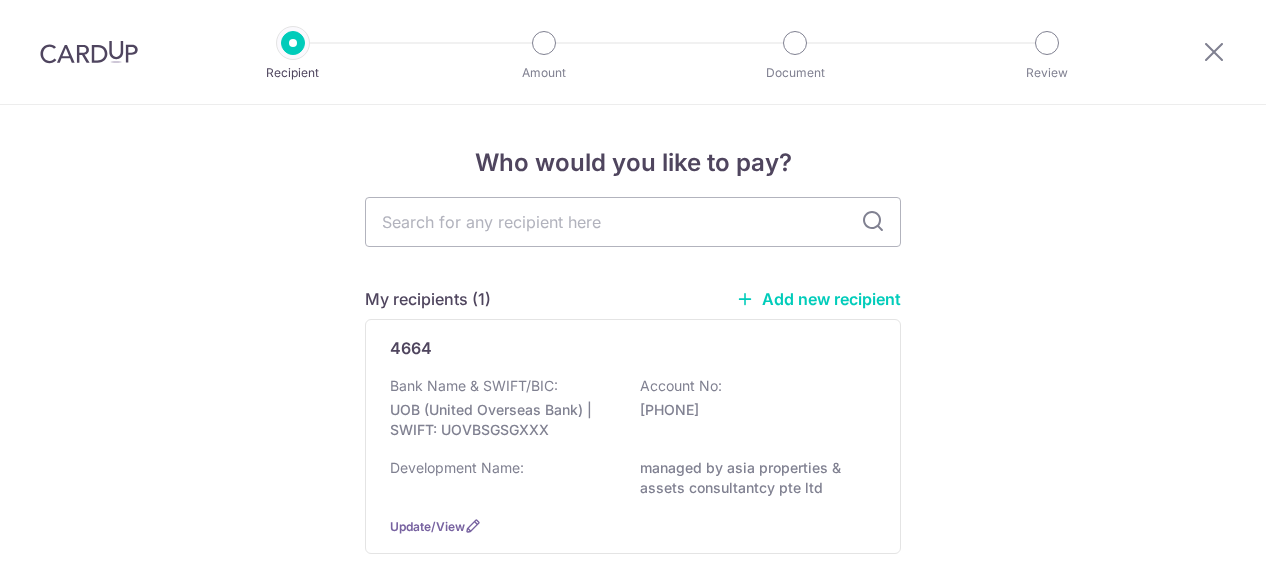 scroll, scrollTop: 0, scrollLeft: 0, axis: both 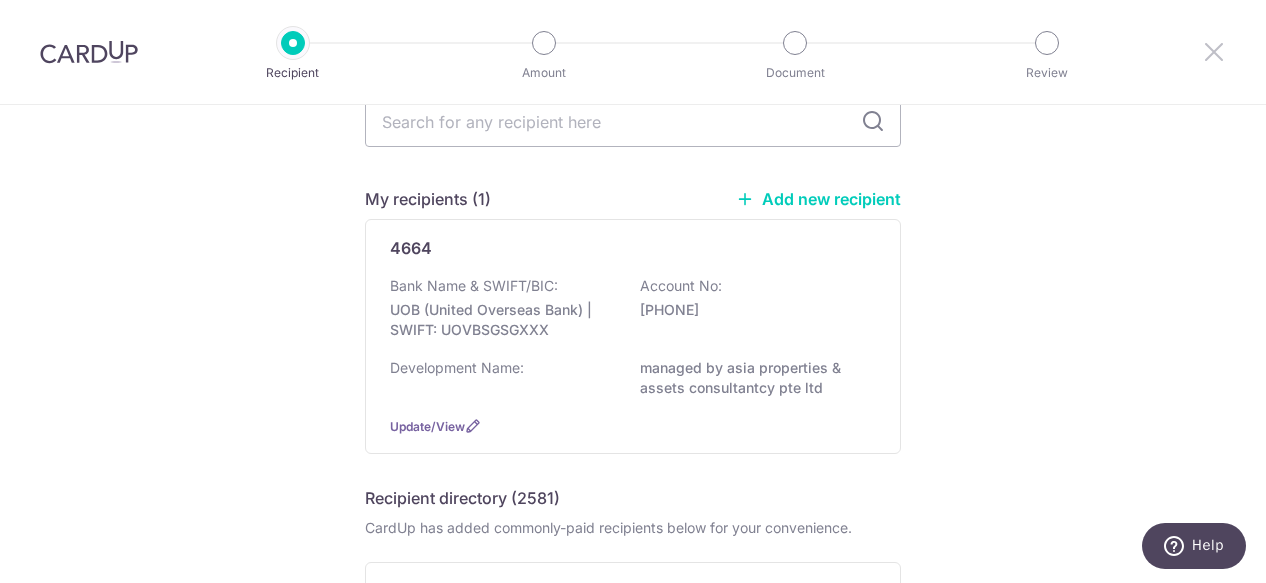click at bounding box center [1214, 51] 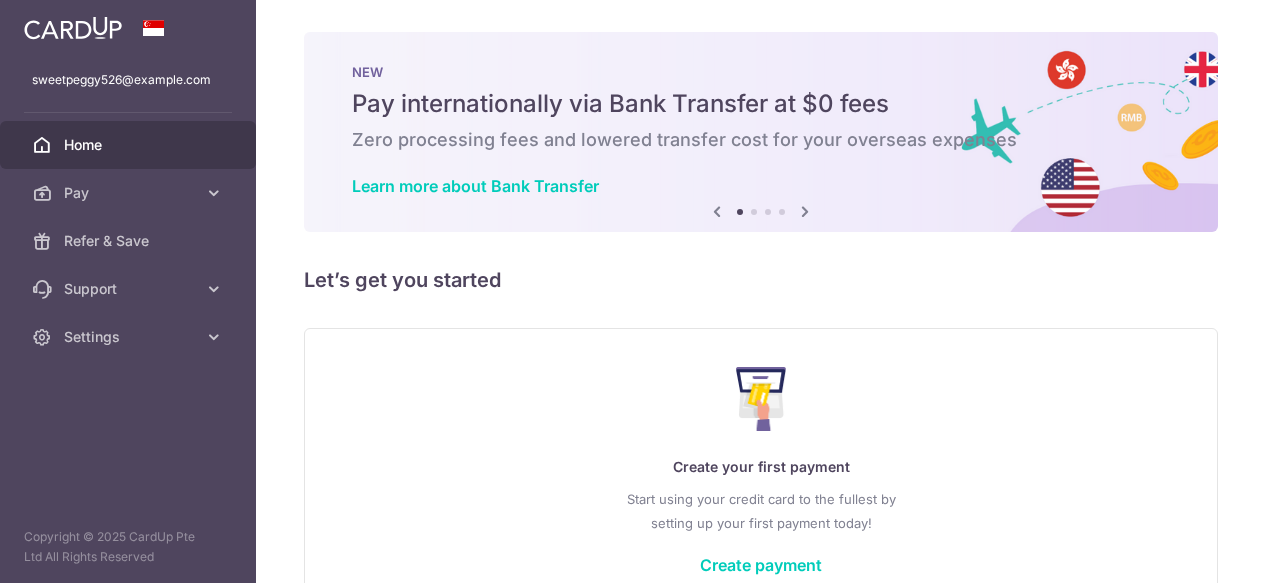 scroll, scrollTop: 0, scrollLeft: 0, axis: both 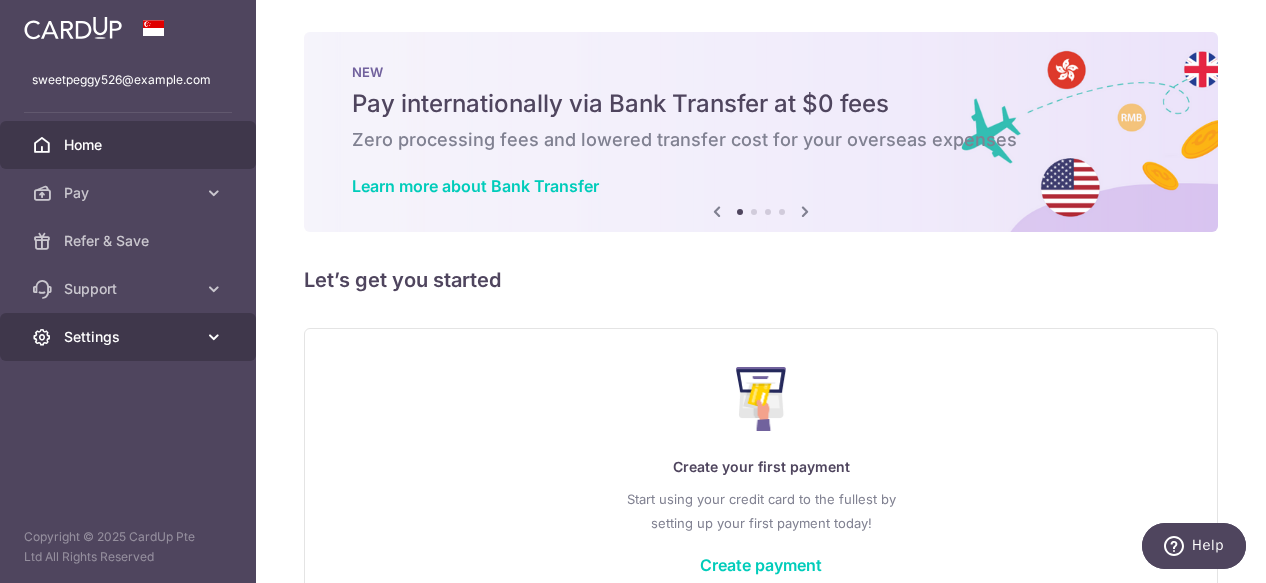 click on "Settings" at bounding box center (128, 337) 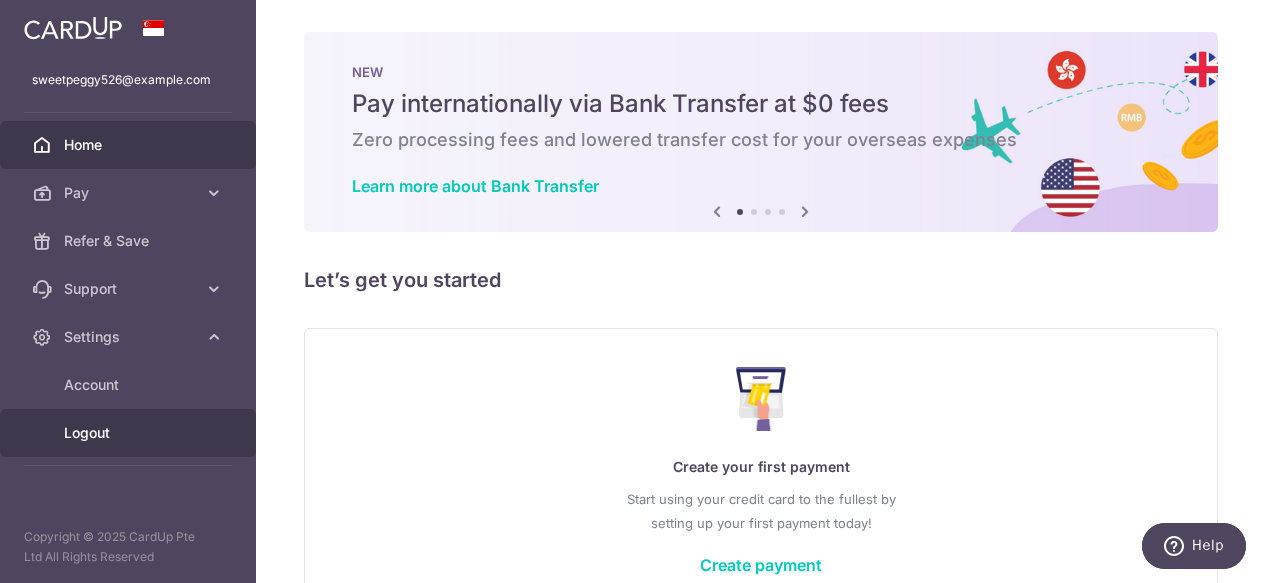 click on "Logout" at bounding box center (130, 433) 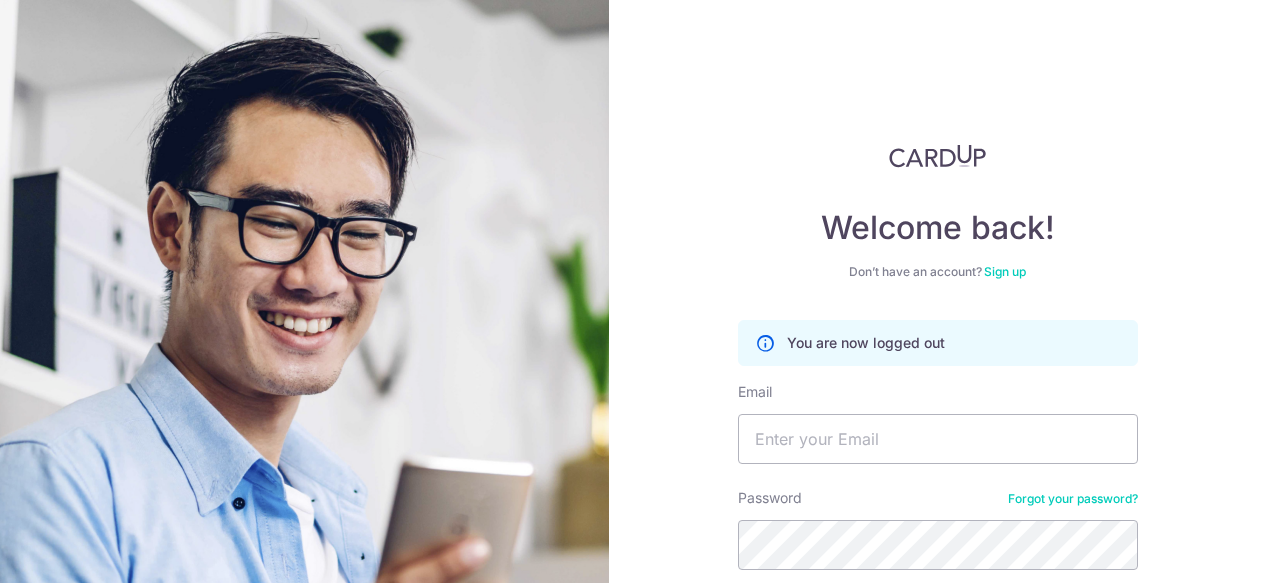 scroll, scrollTop: 0, scrollLeft: 0, axis: both 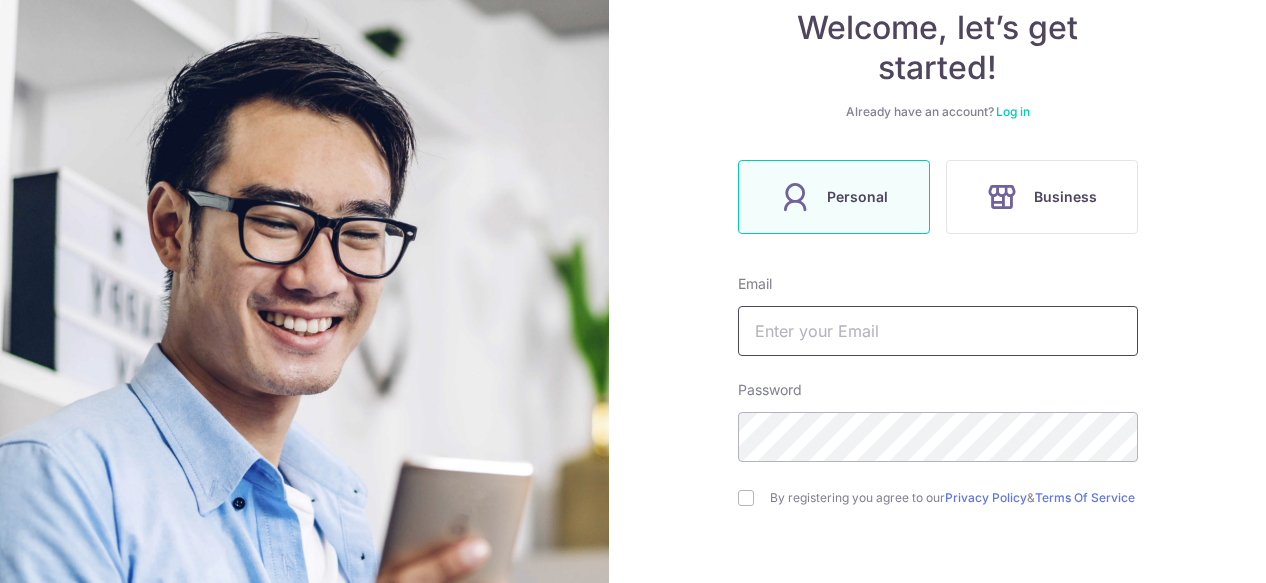 click at bounding box center [938, 331] 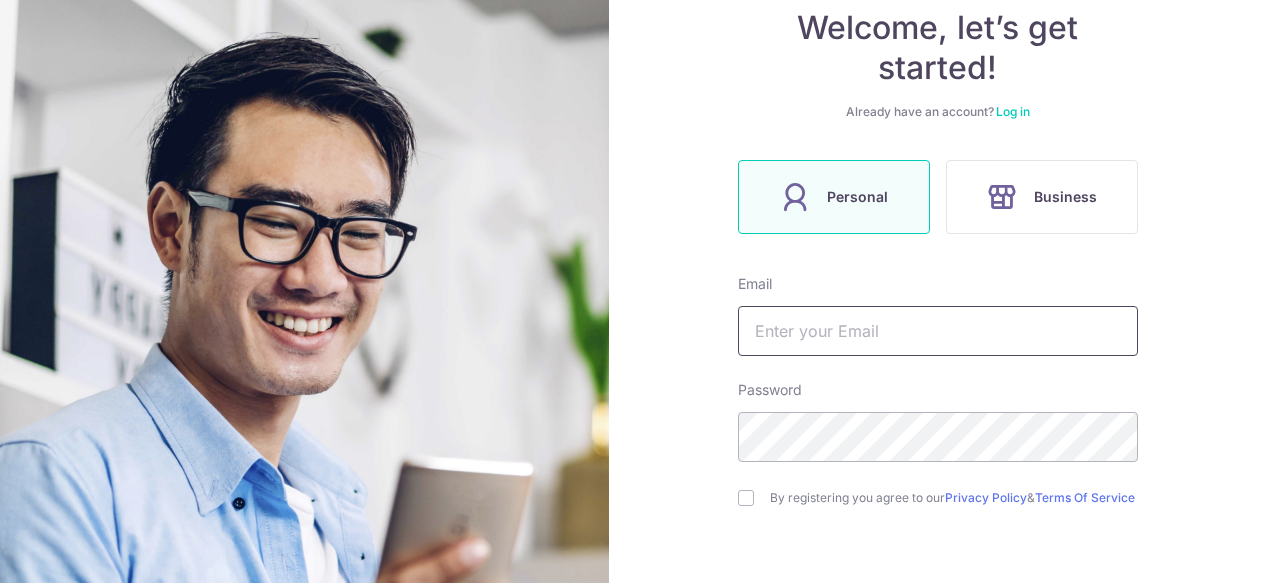 type on "[USERNAME]@[example.com]" 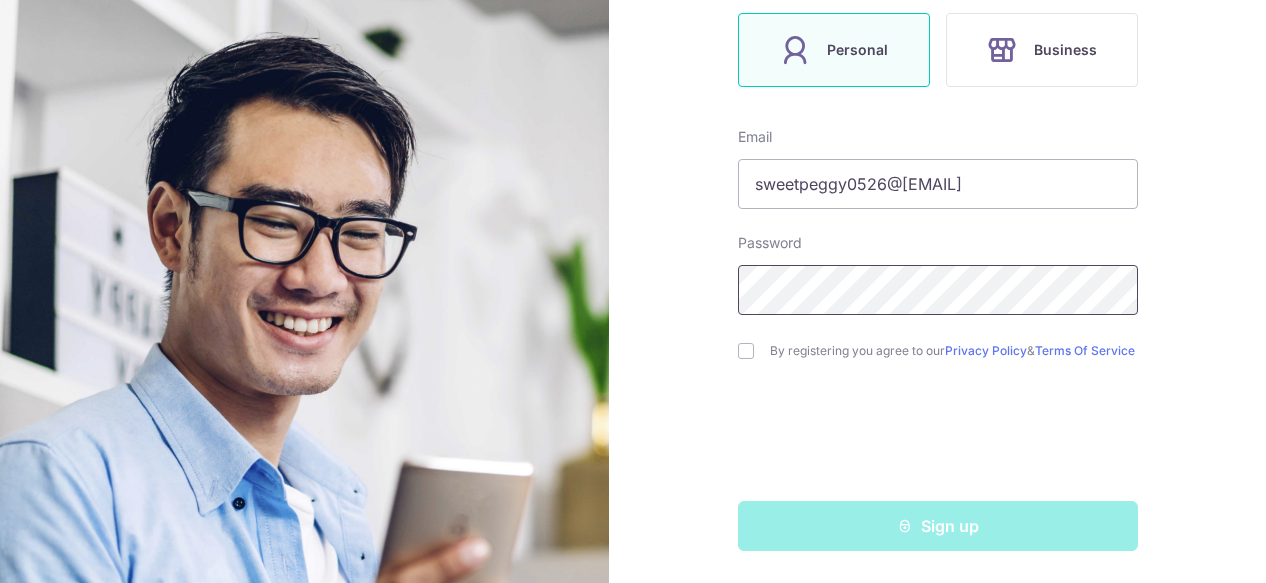 scroll, scrollTop: 353, scrollLeft: 0, axis: vertical 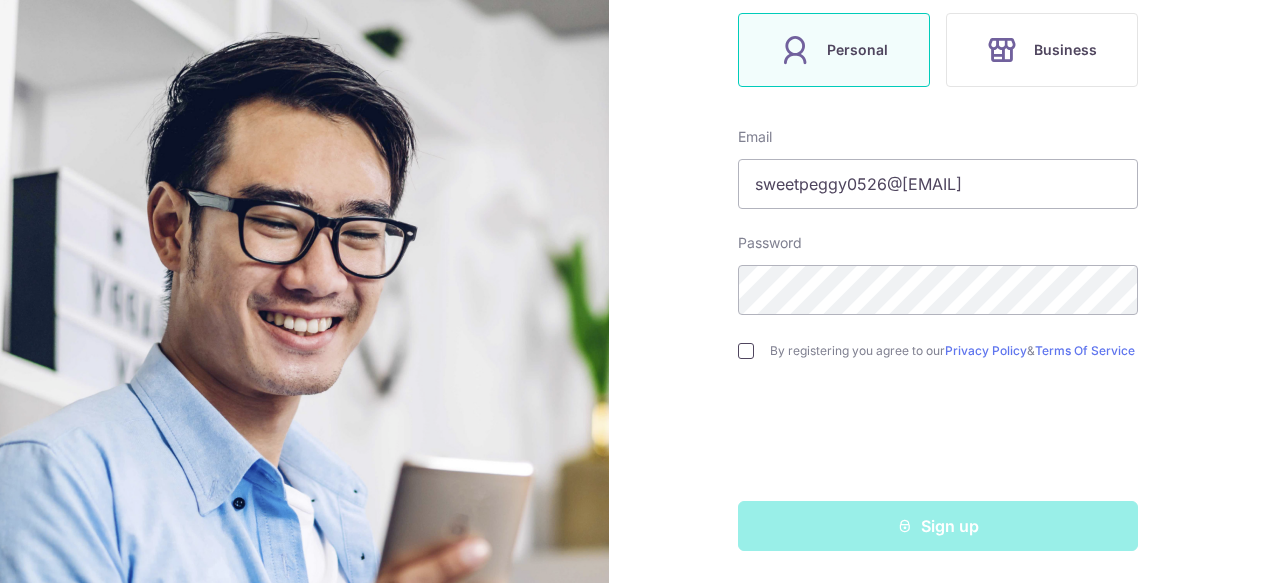 click at bounding box center [746, 351] 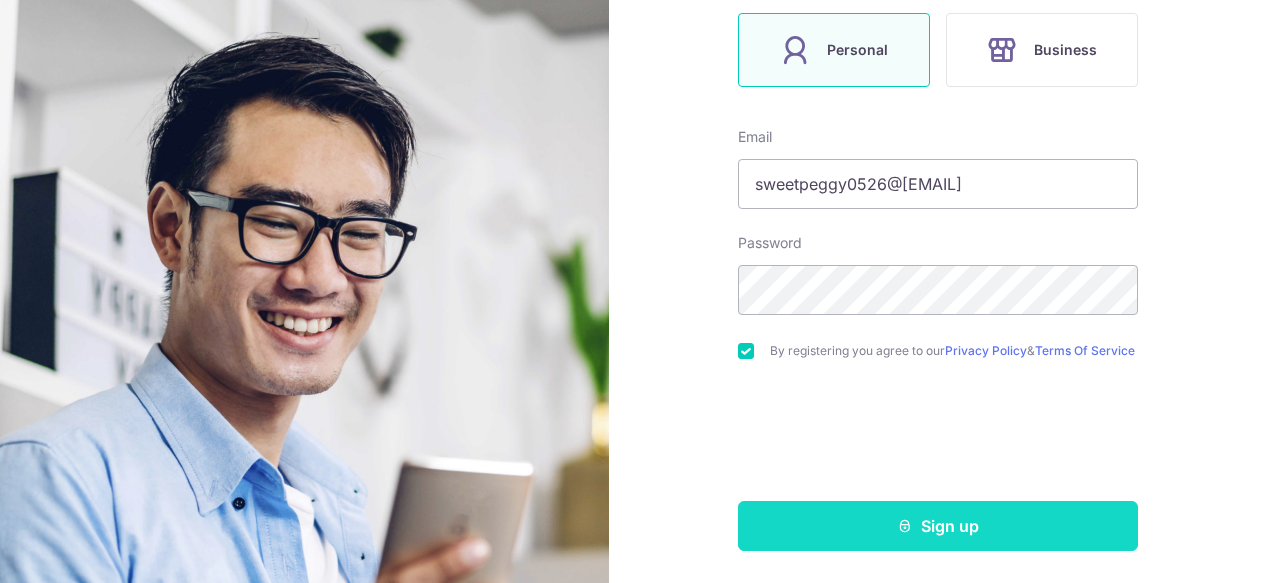 click on "Sign up" at bounding box center (938, 526) 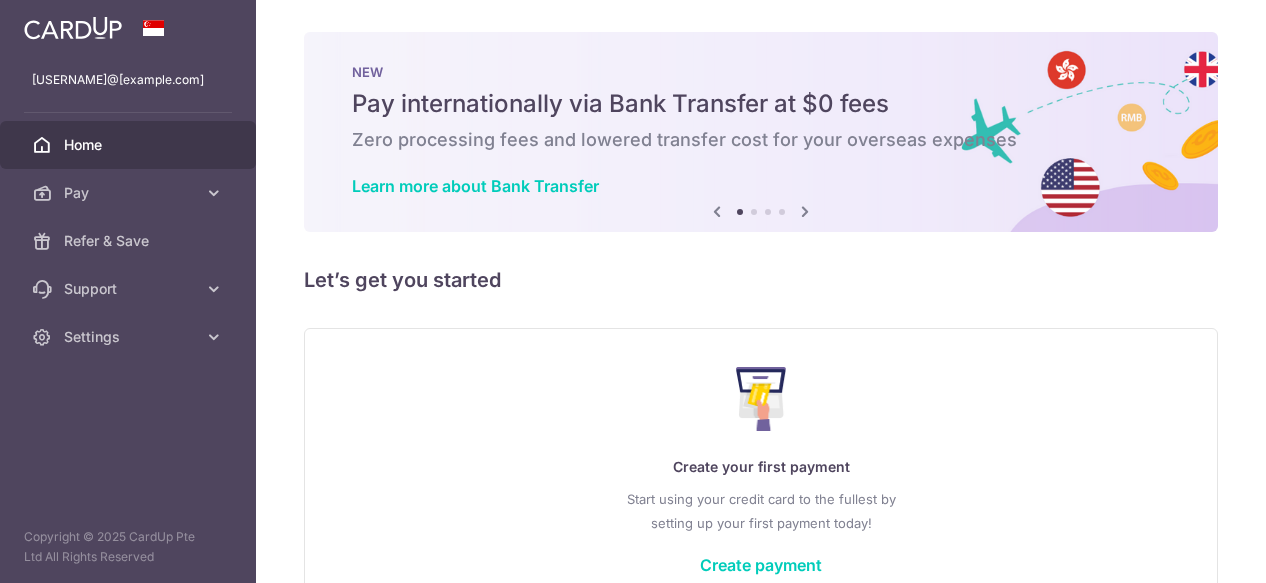 scroll, scrollTop: 0, scrollLeft: 0, axis: both 